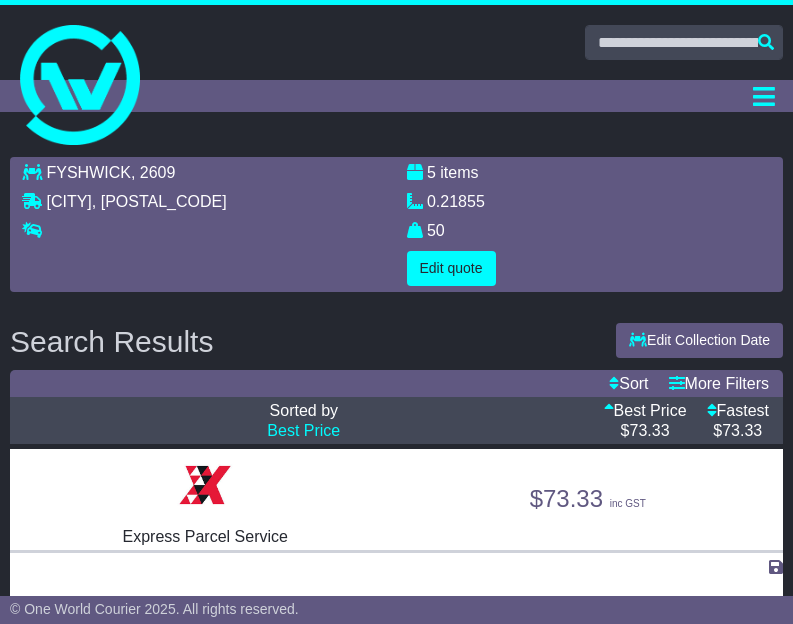 select on "****" 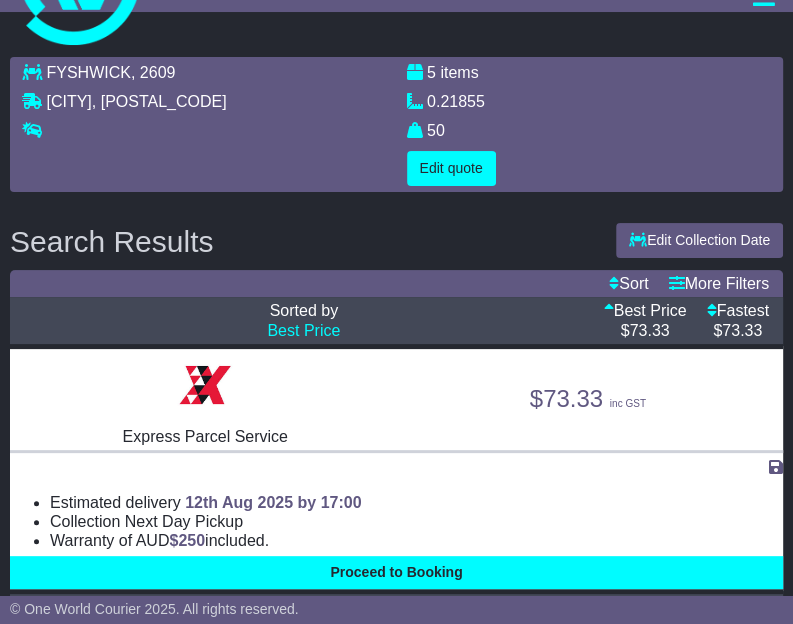 scroll, scrollTop: 0, scrollLeft: 0, axis: both 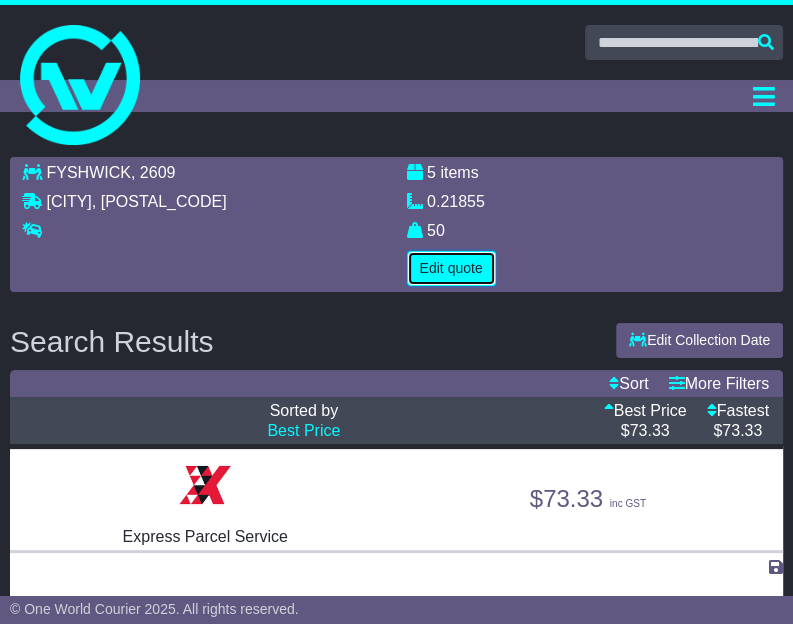 click on "Edit quote" at bounding box center (451, 268) 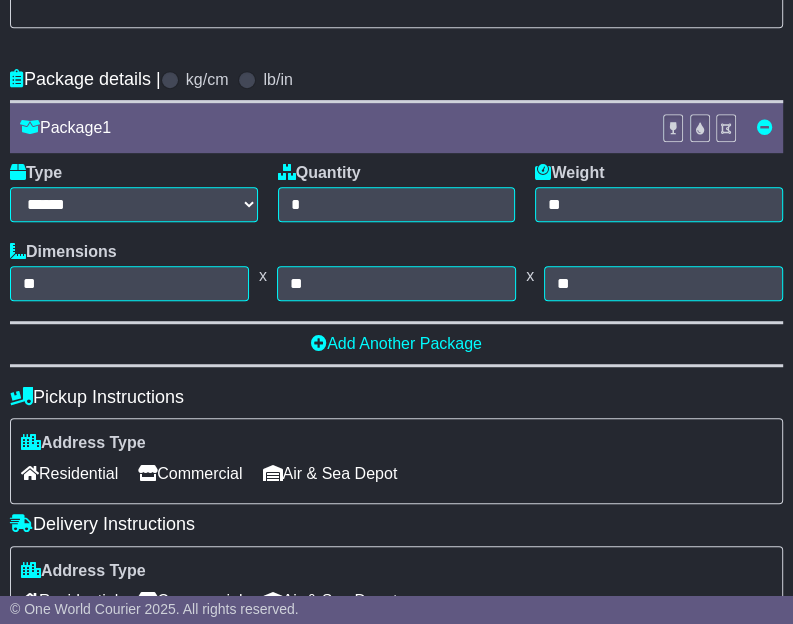 scroll, scrollTop: 600, scrollLeft: 0, axis: vertical 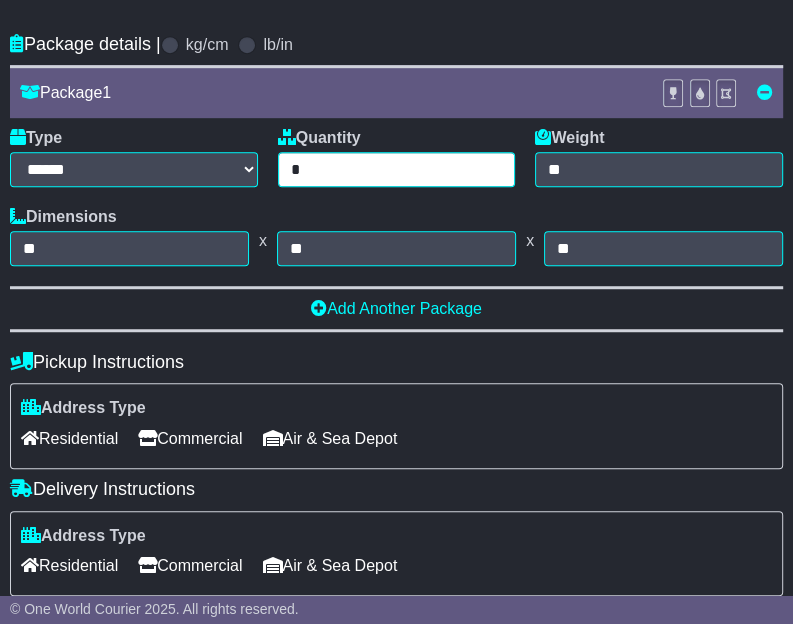 drag, startPoint x: 312, startPoint y: 163, endPoint x: 294, endPoint y: 163, distance: 18 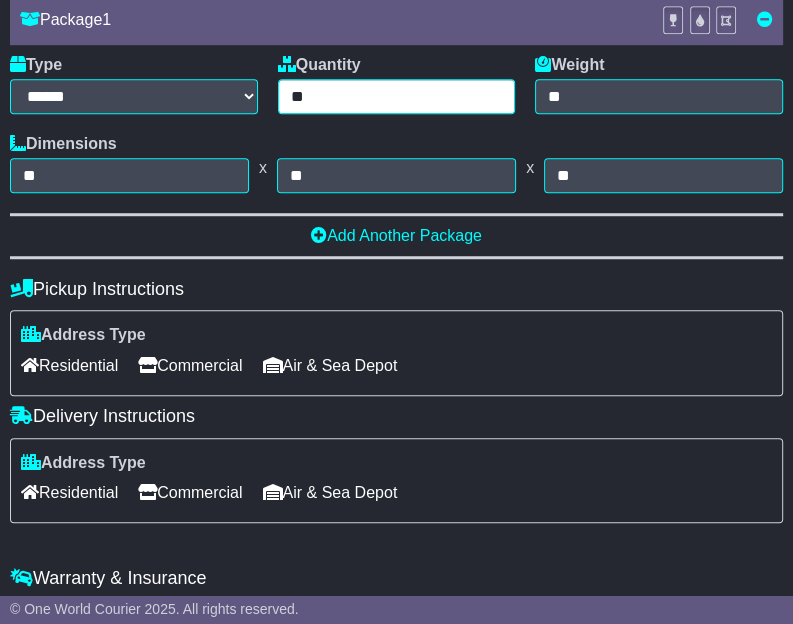 scroll, scrollTop: 872, scrollLeft: 0, axis: vertical 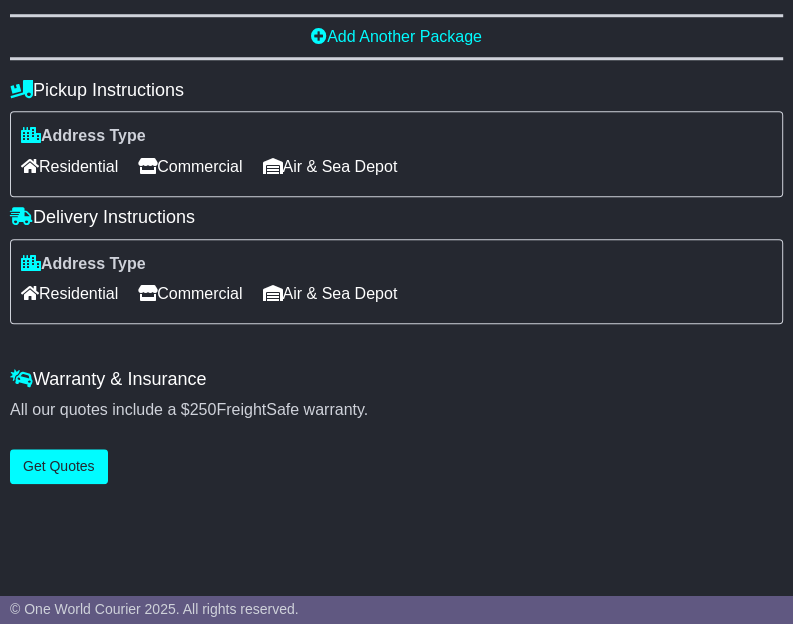 type on "**" 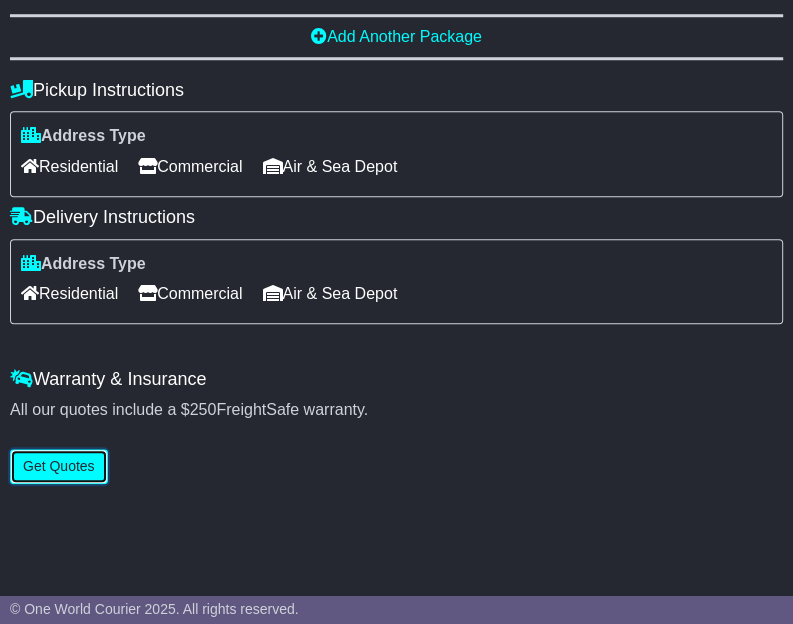 click on "Get Quotes" at bounding box center [59, 466] 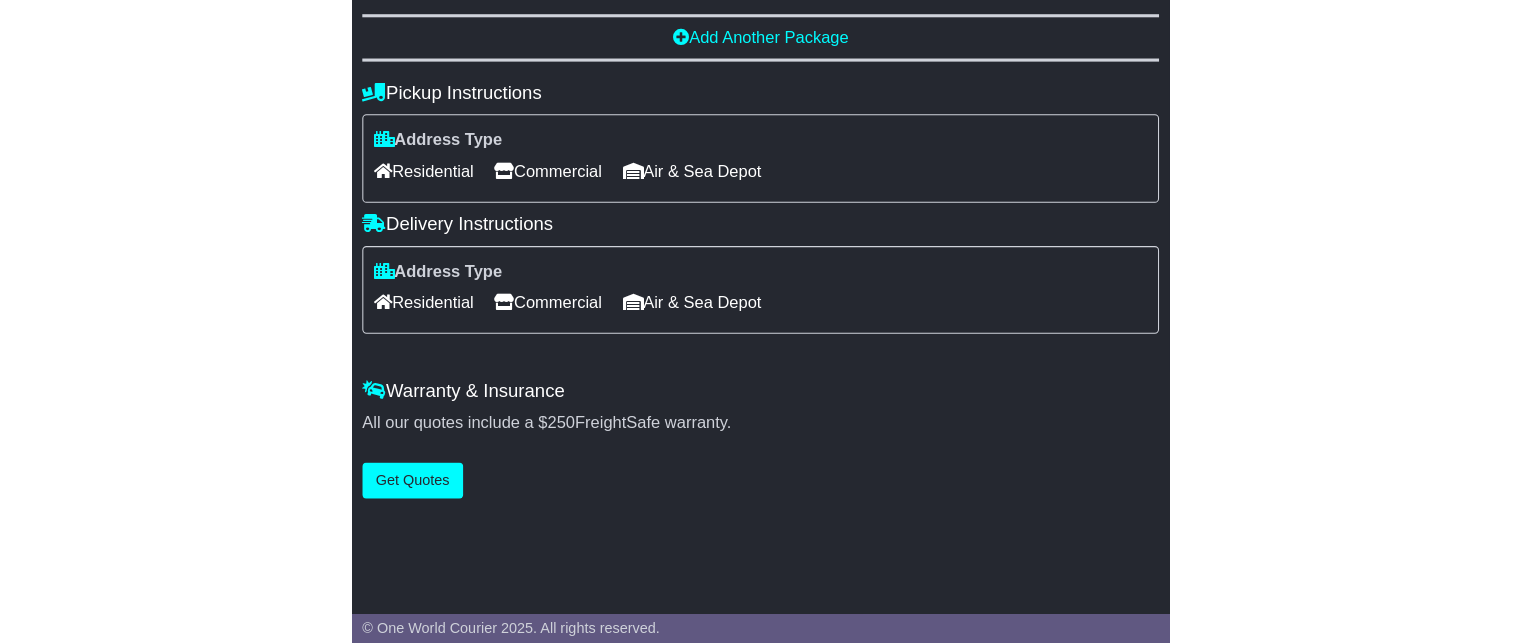scroll, scrollTop: 0, scrollLeft: 0, axis: both 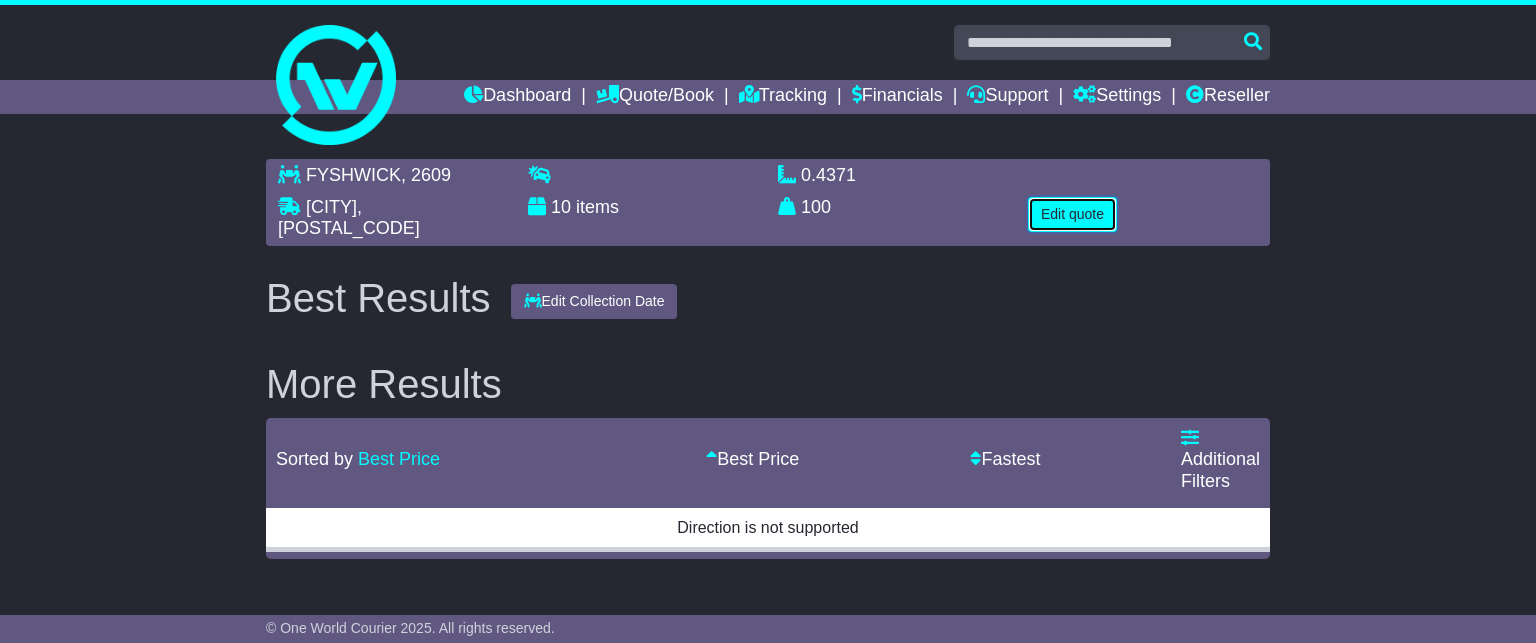 click on "Edit quote" at bounding box center (1072, 214) 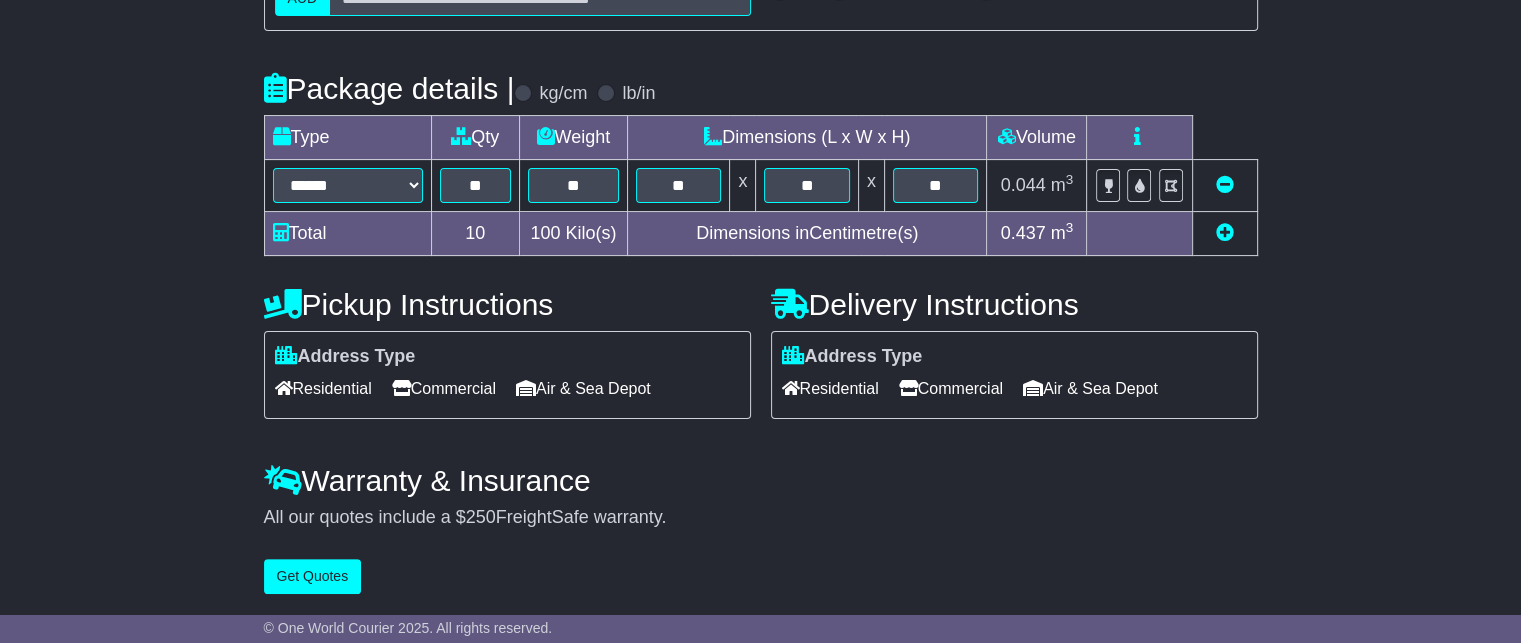 scroll, scrollTop: 0, scrollLeft: 0, axis: both 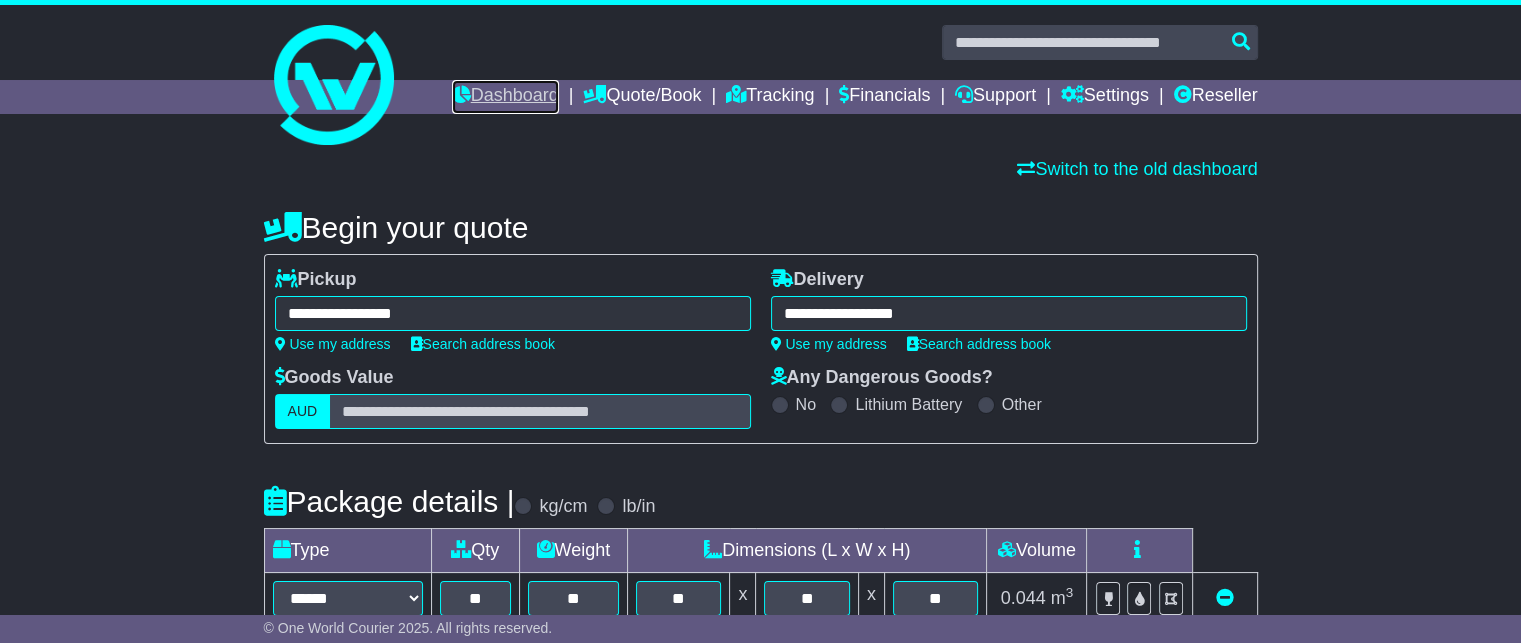 click on "Dashboard" at bounding box center (505, 97) 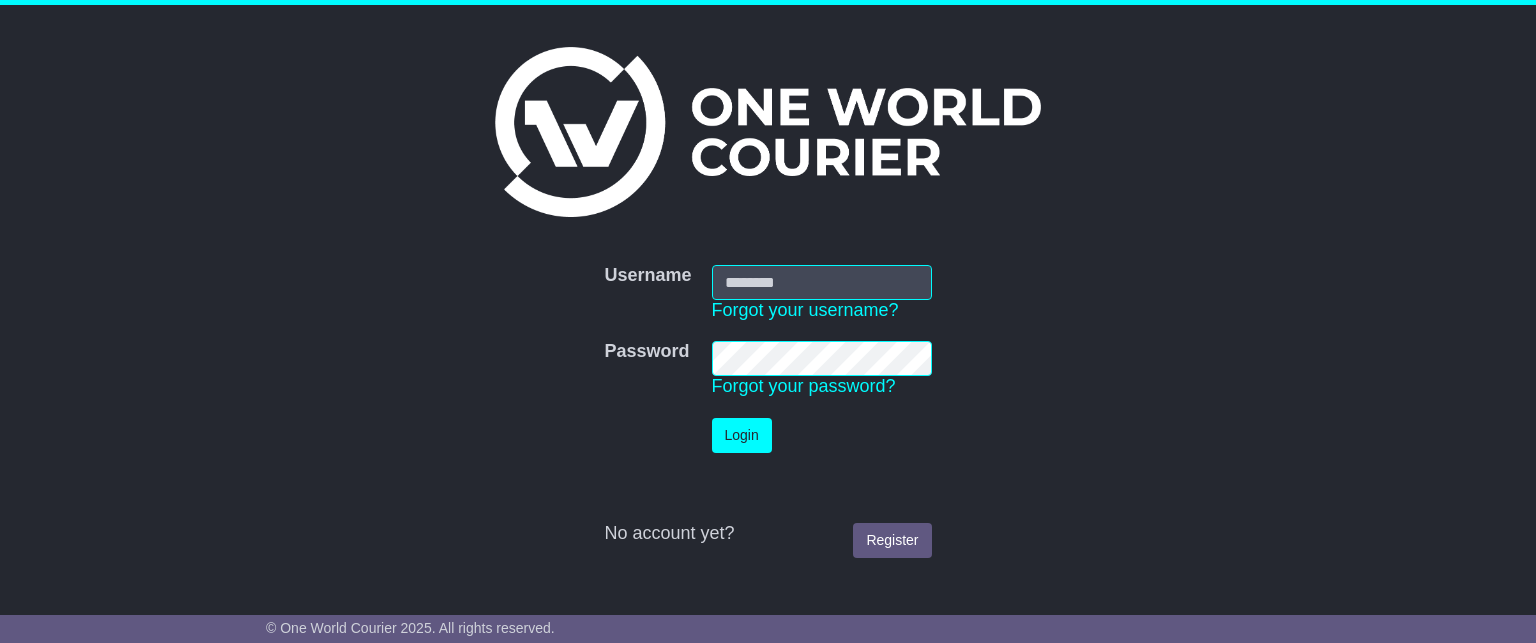 scroll, scrollTop: 0, scrollLeft: 0, axis: both 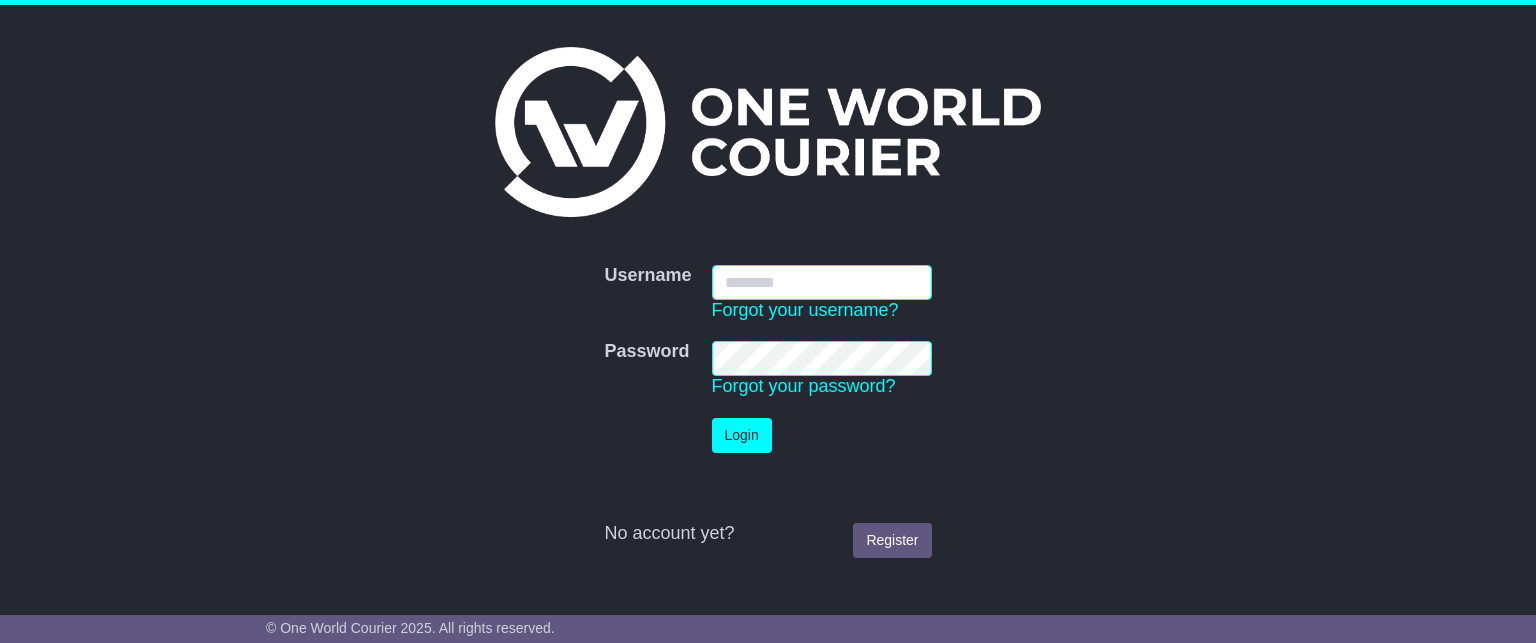 type on "**********" 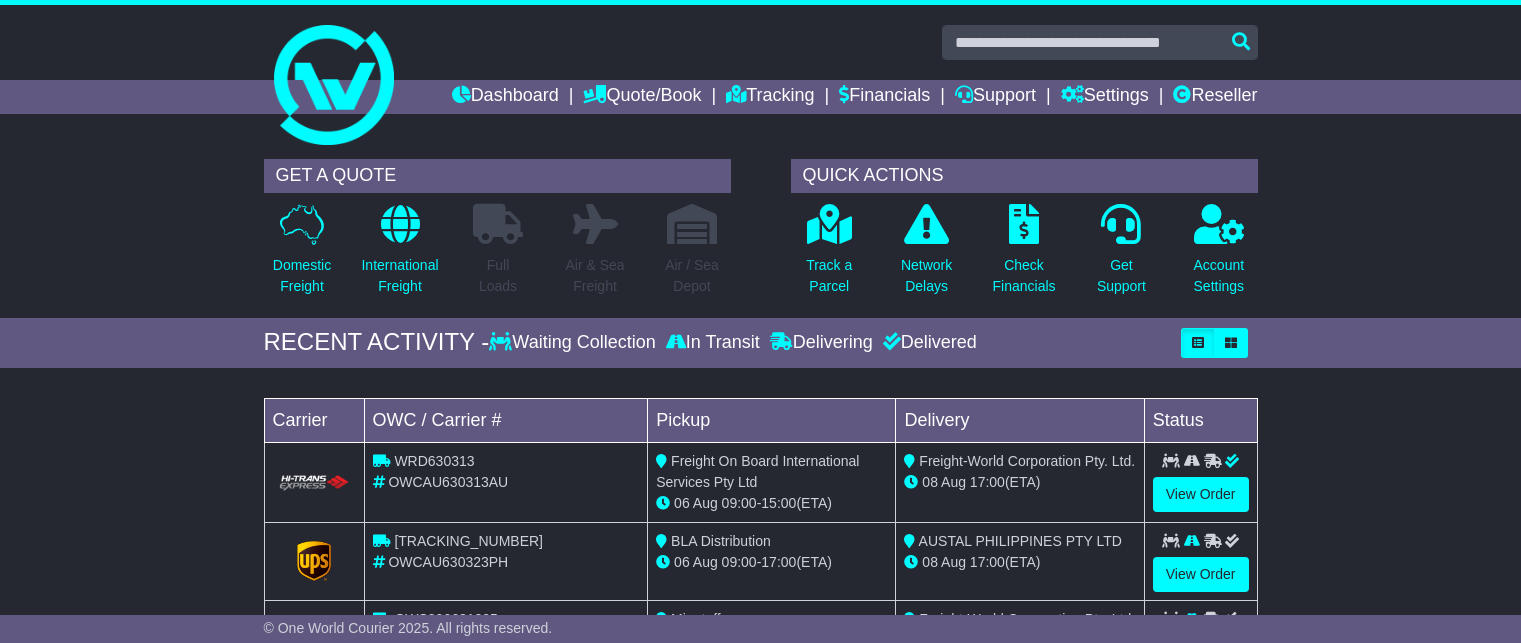 scroll, scrollTop: 0, scrollLeft: 0, axis: both 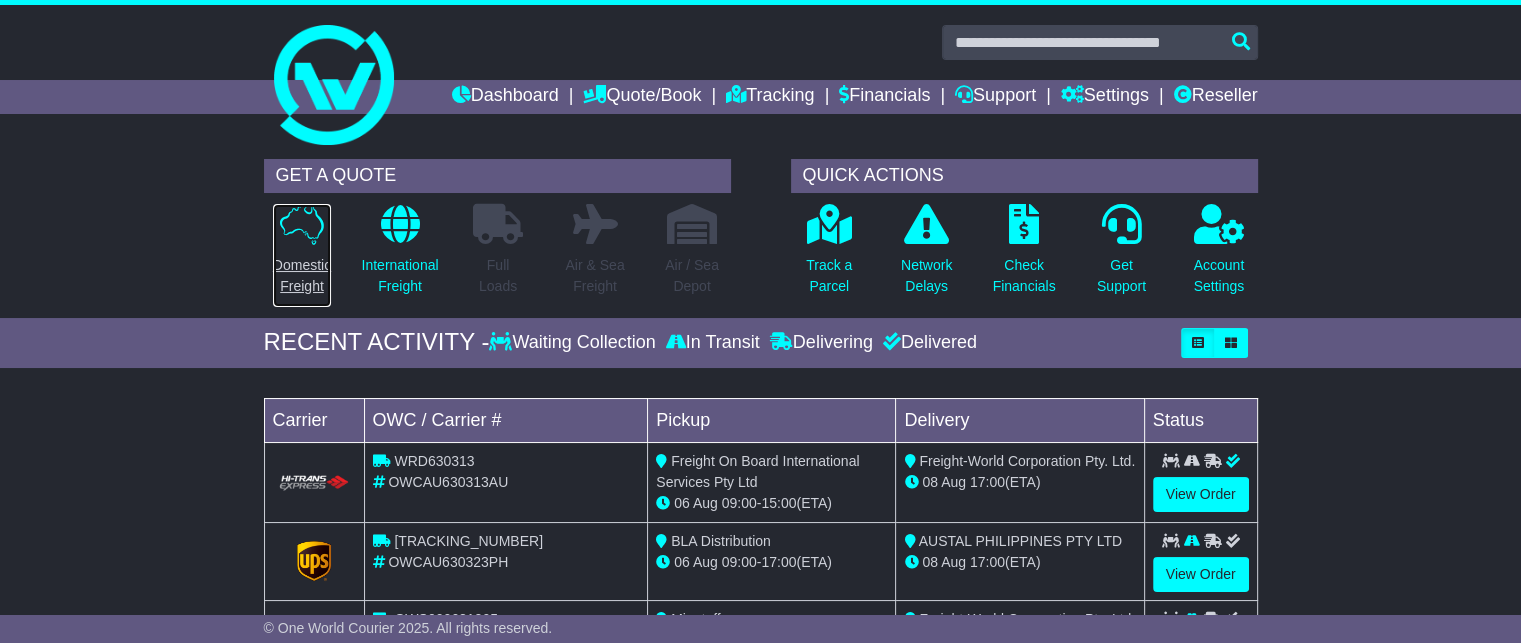click on "Domestic Freight" at bounding box center [302, 276] 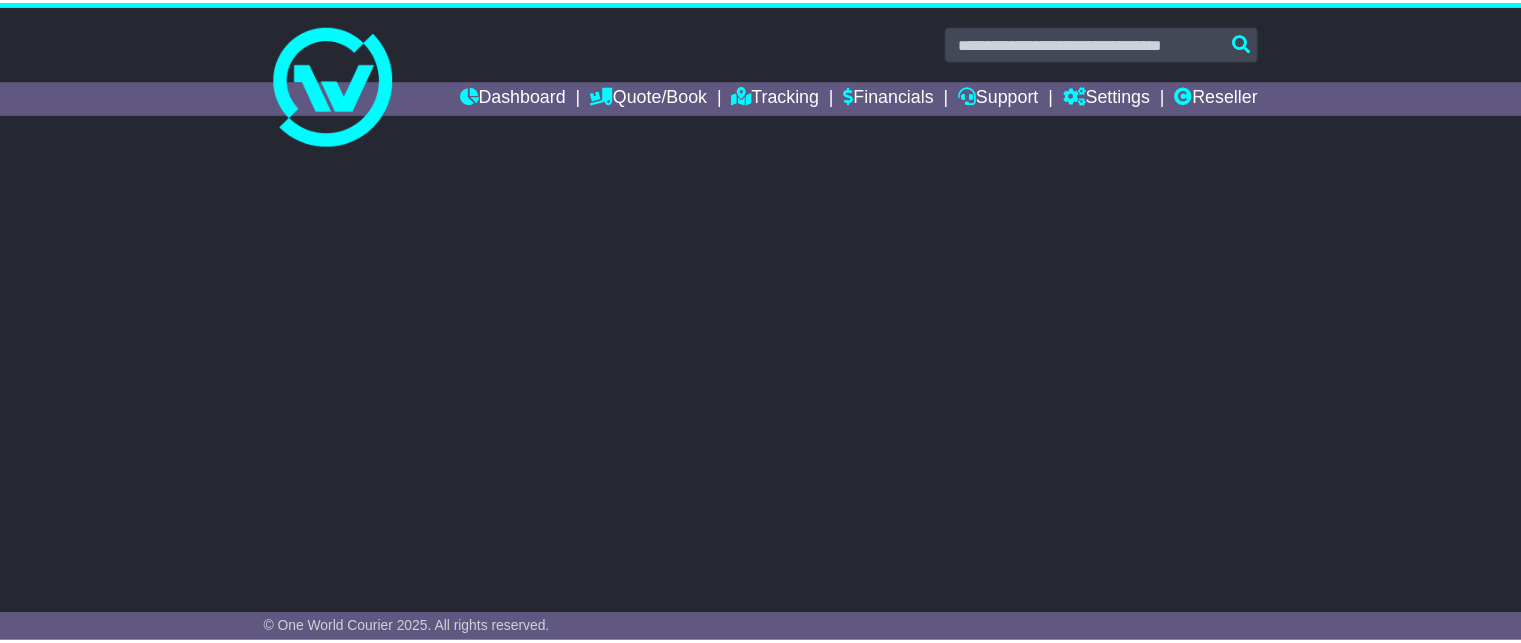 scroll, scrollTop: 0, scrollLeft: 0, axis: both 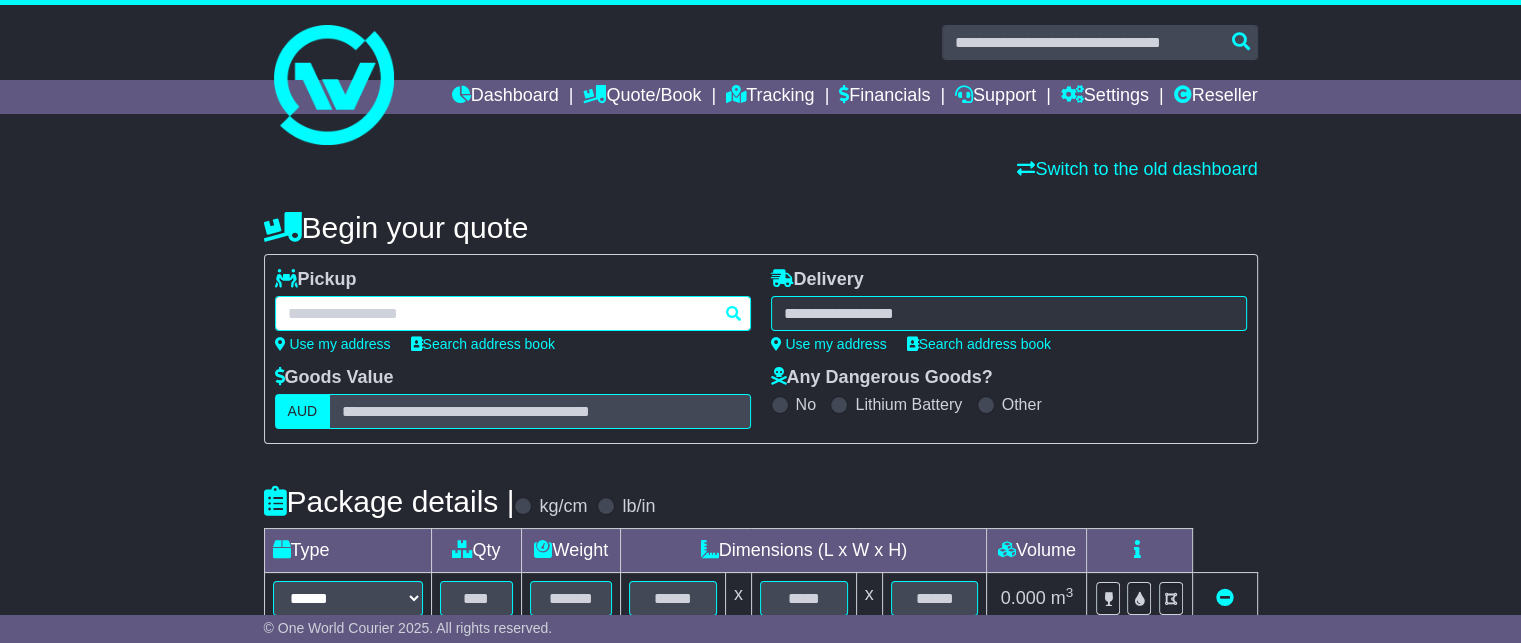 click at bounding box center (513, 313) 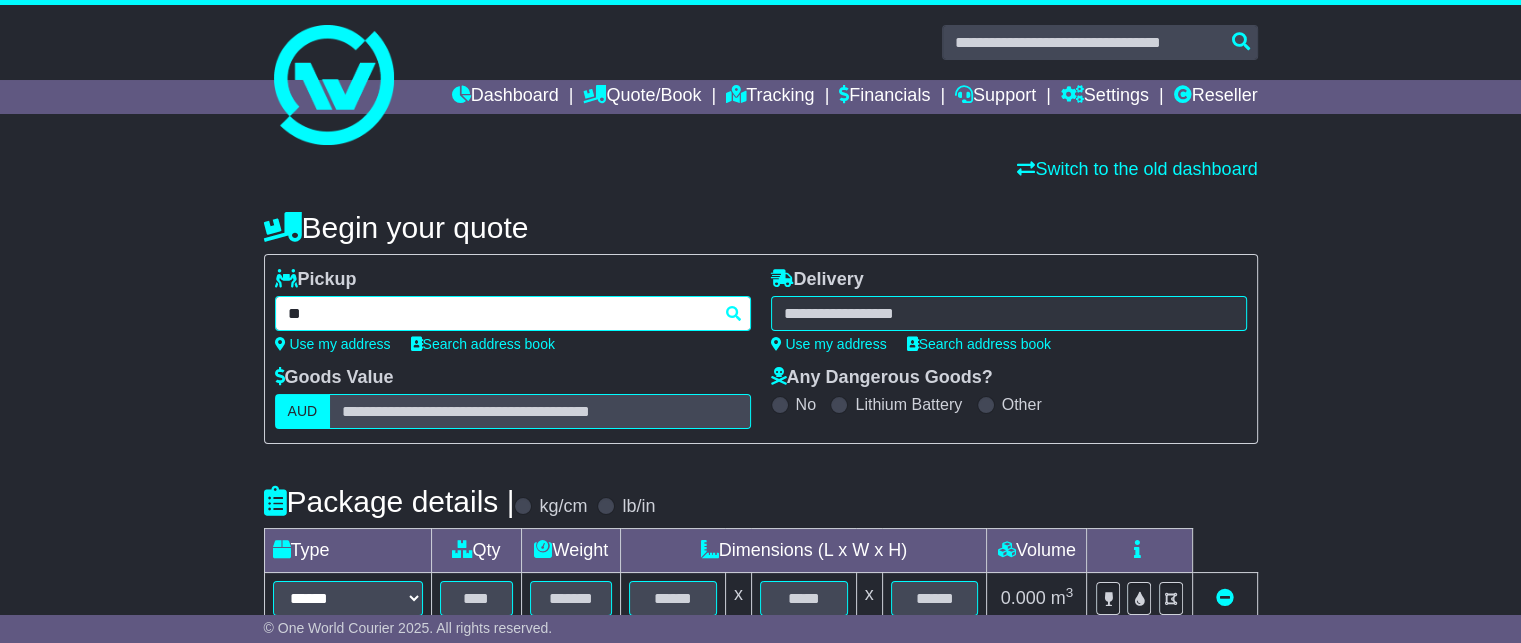 type on "***" 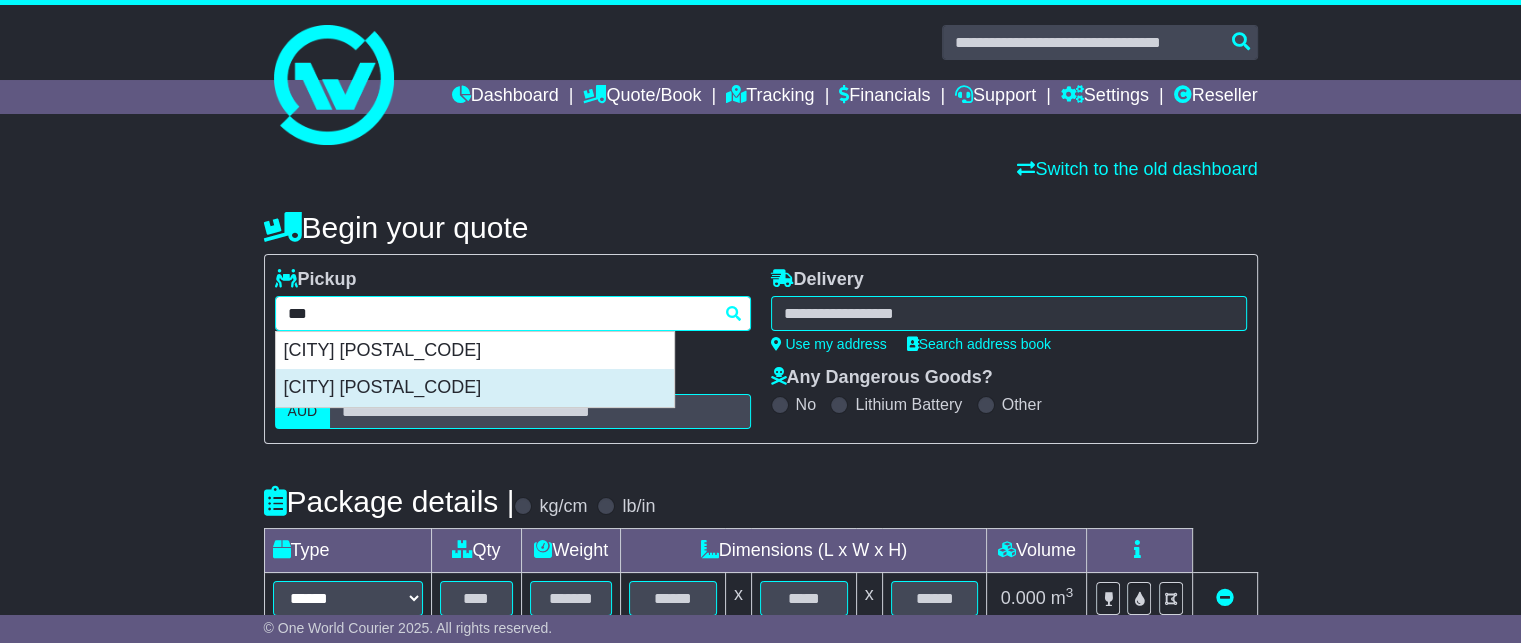 click on "[CITY] [POSTAL_CODE]" at bounding box center [475, 388] 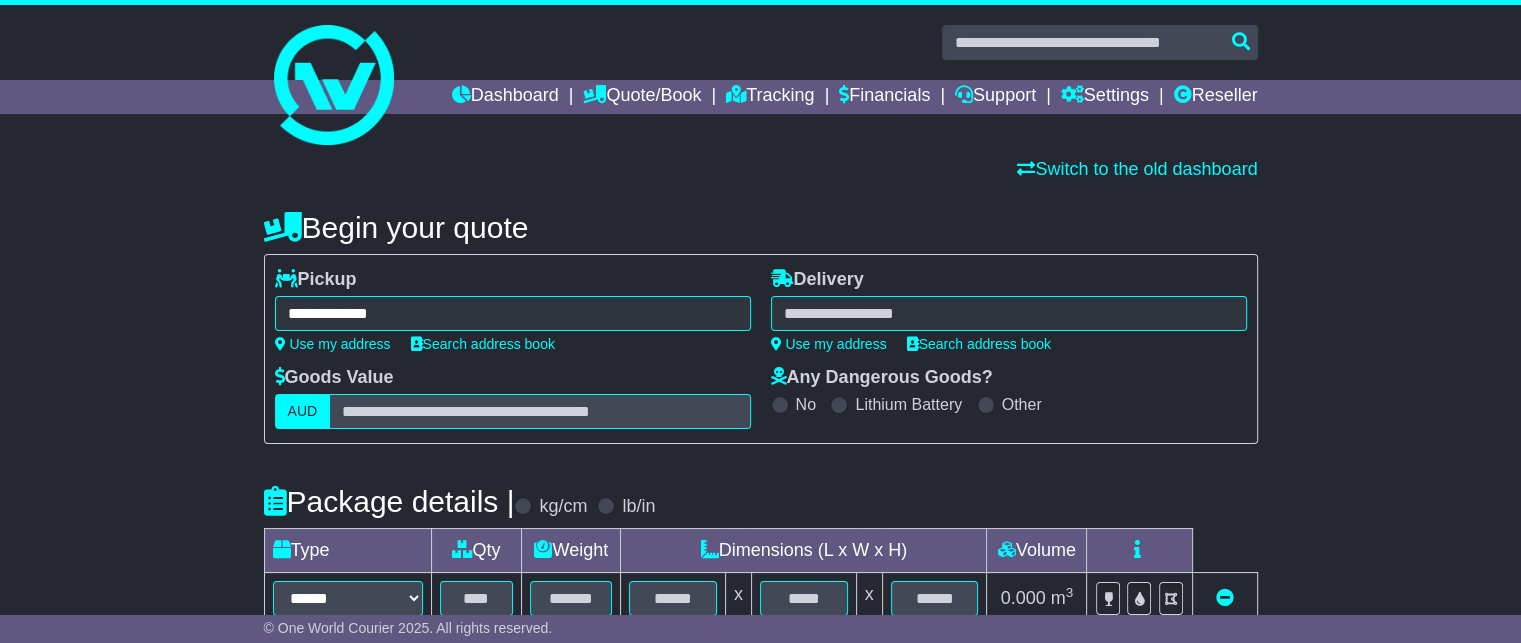 type on "**********" 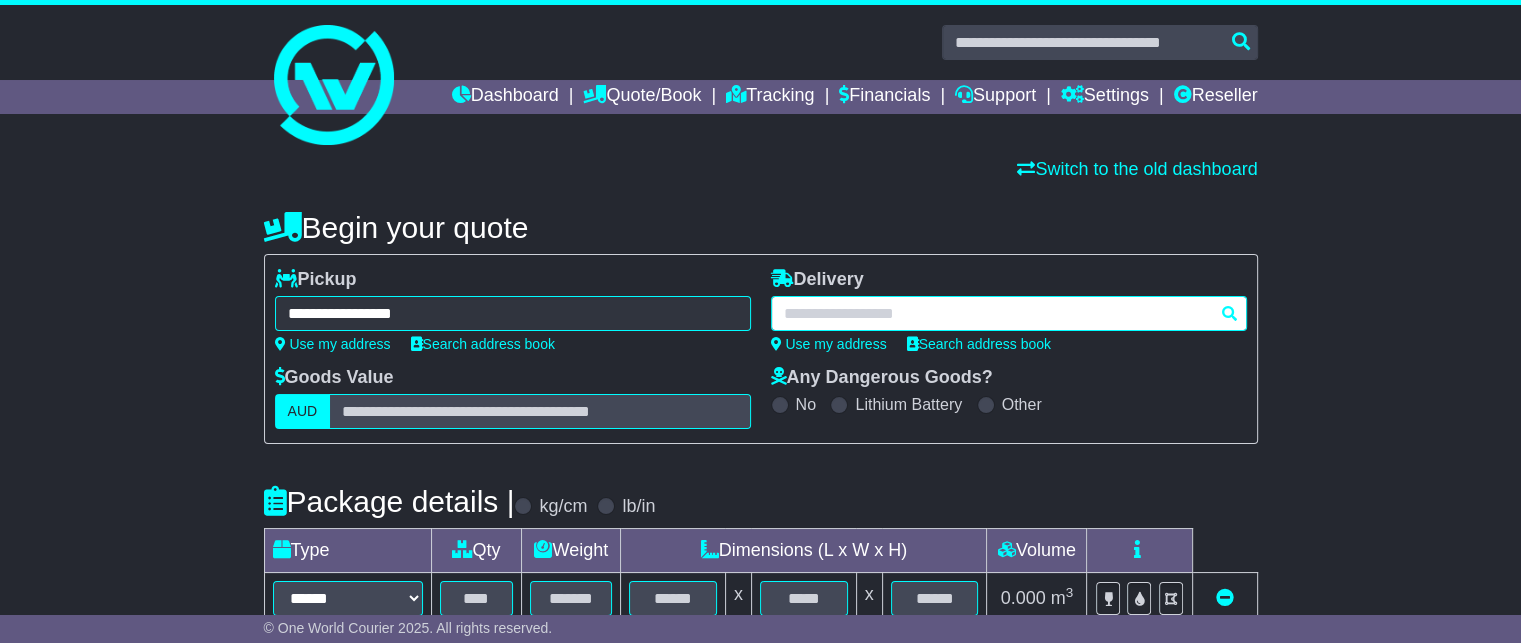 click at bounding box center [1009, 313] 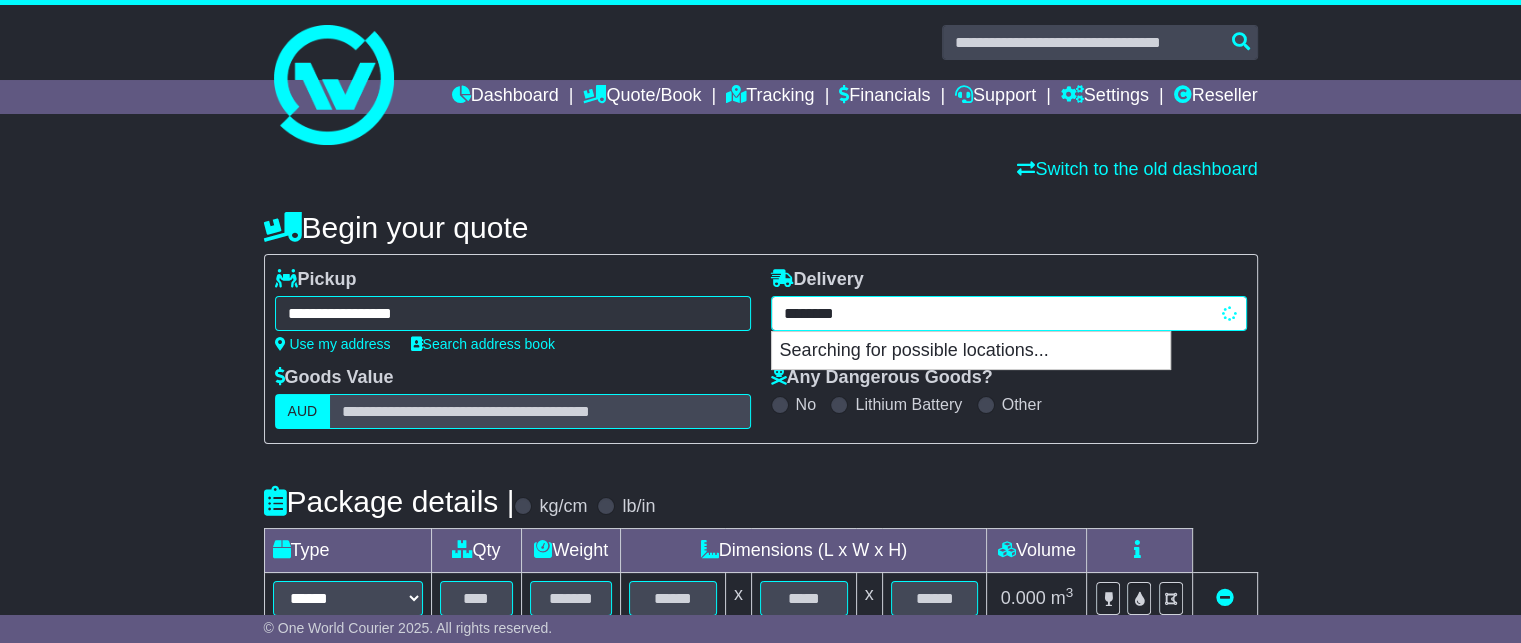 type on "*********" 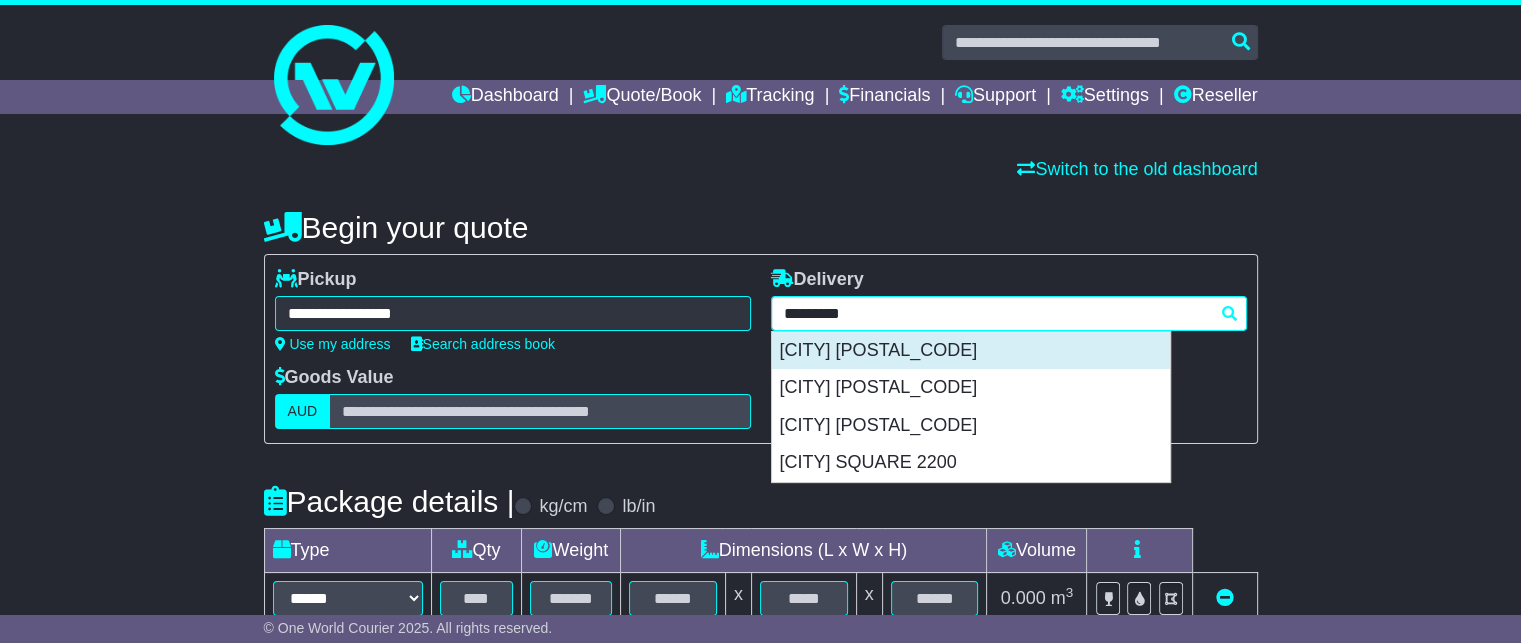 click on "[CITY] [POSTAL_CODE]" at bounding box center [971, 351] 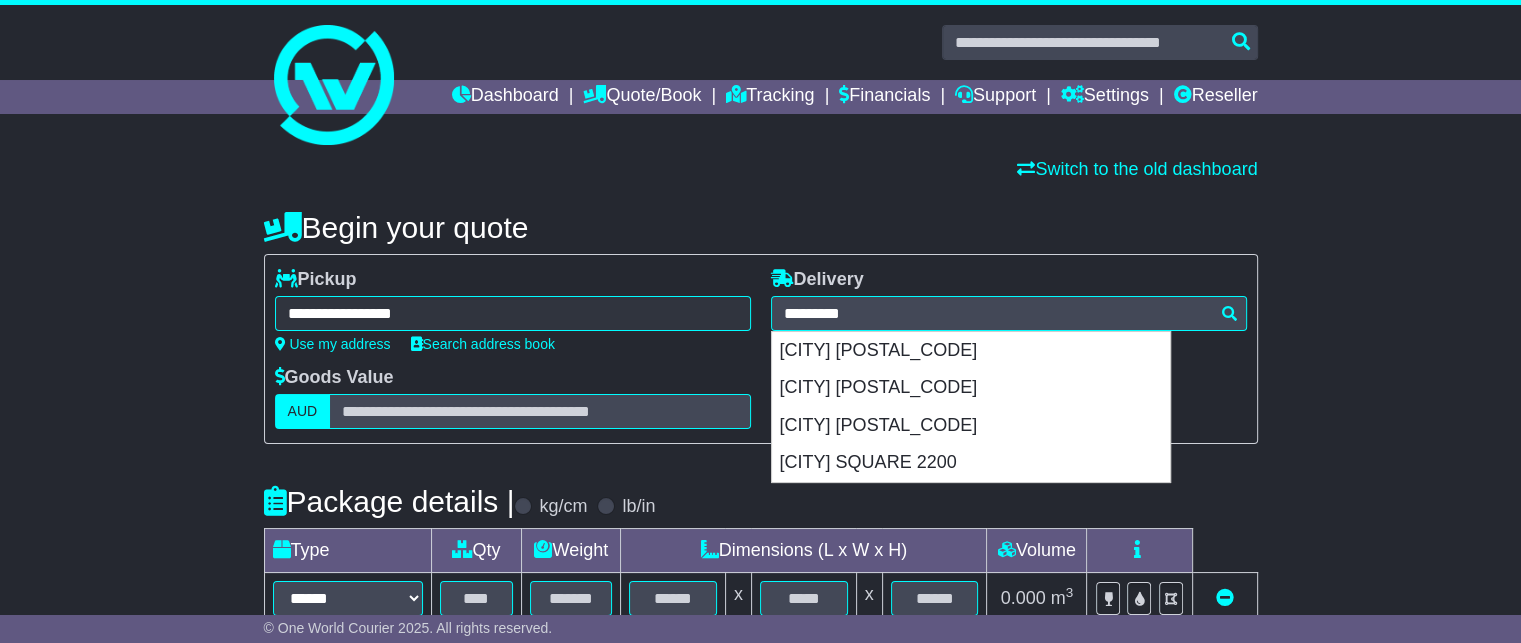 type on "**********" 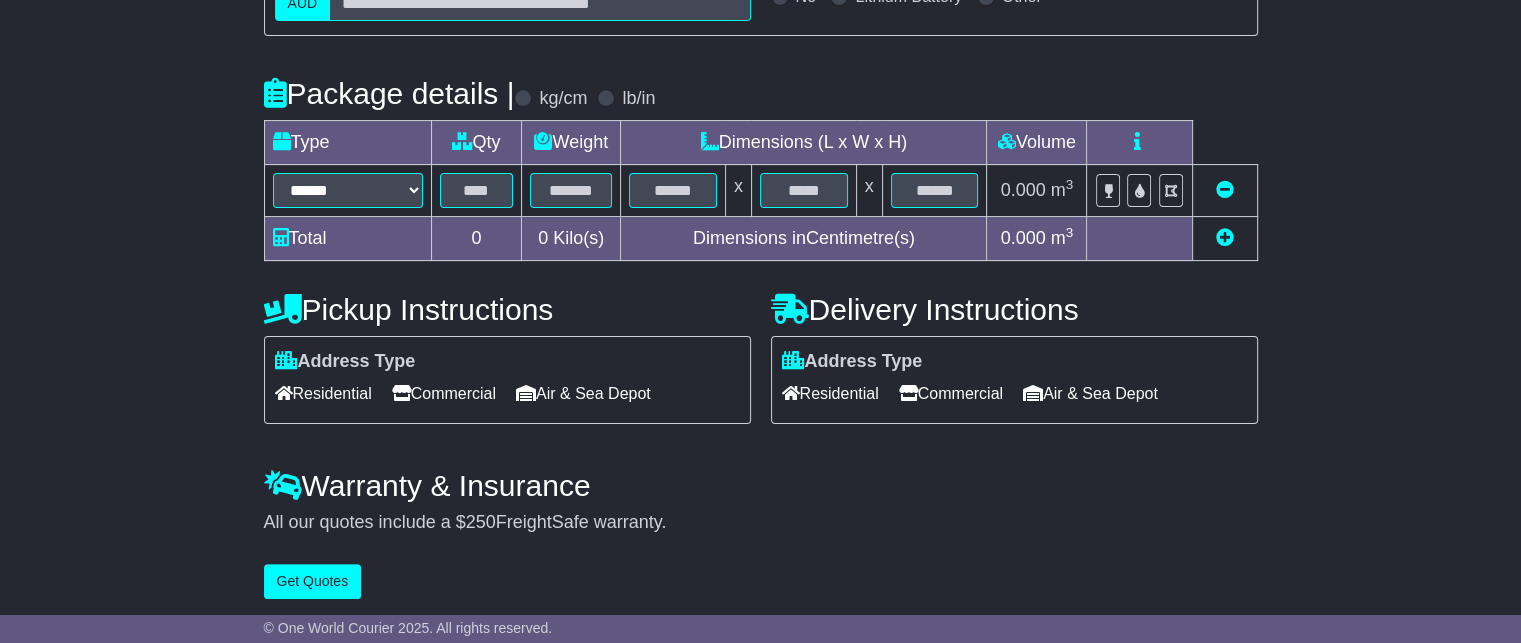 scroll, scrollTop: 412, scrollLeft: 0, axis: vertical 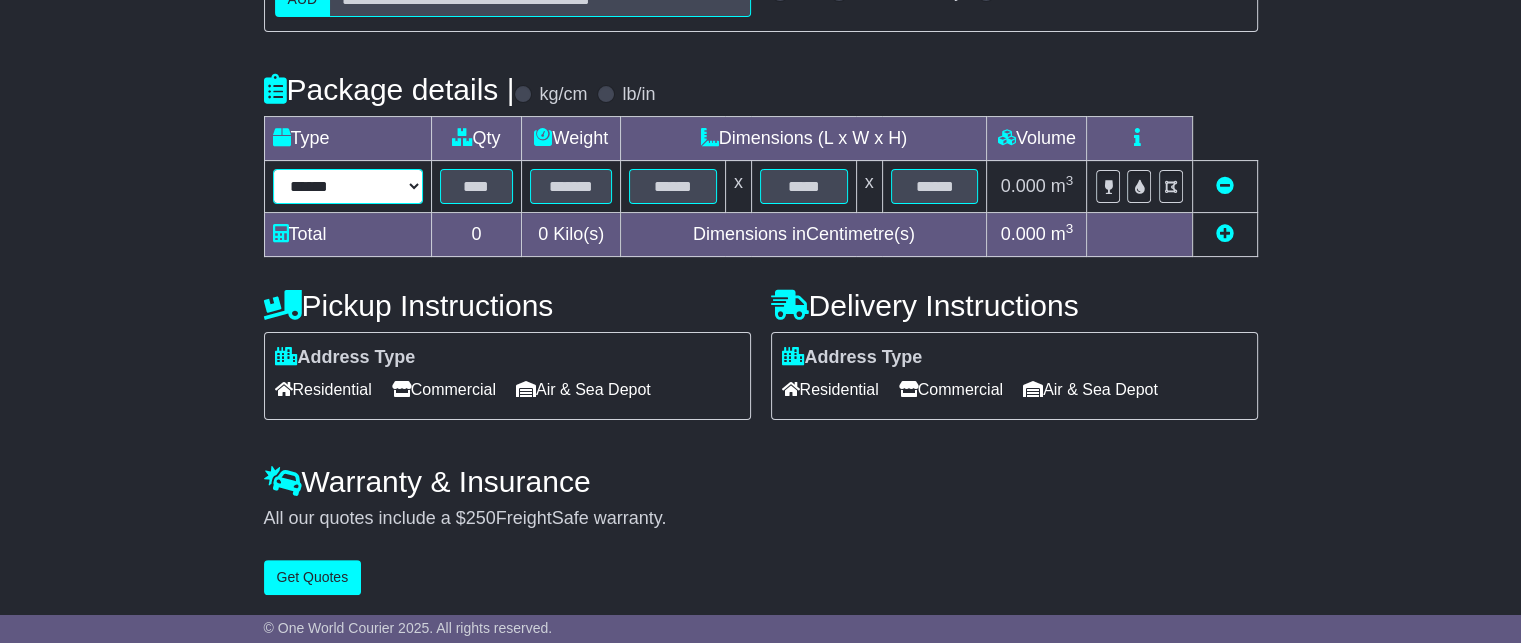 click on "****** ****** *** ******** ***** **** **** ****** *** *******" at bounding box center [348, 186] 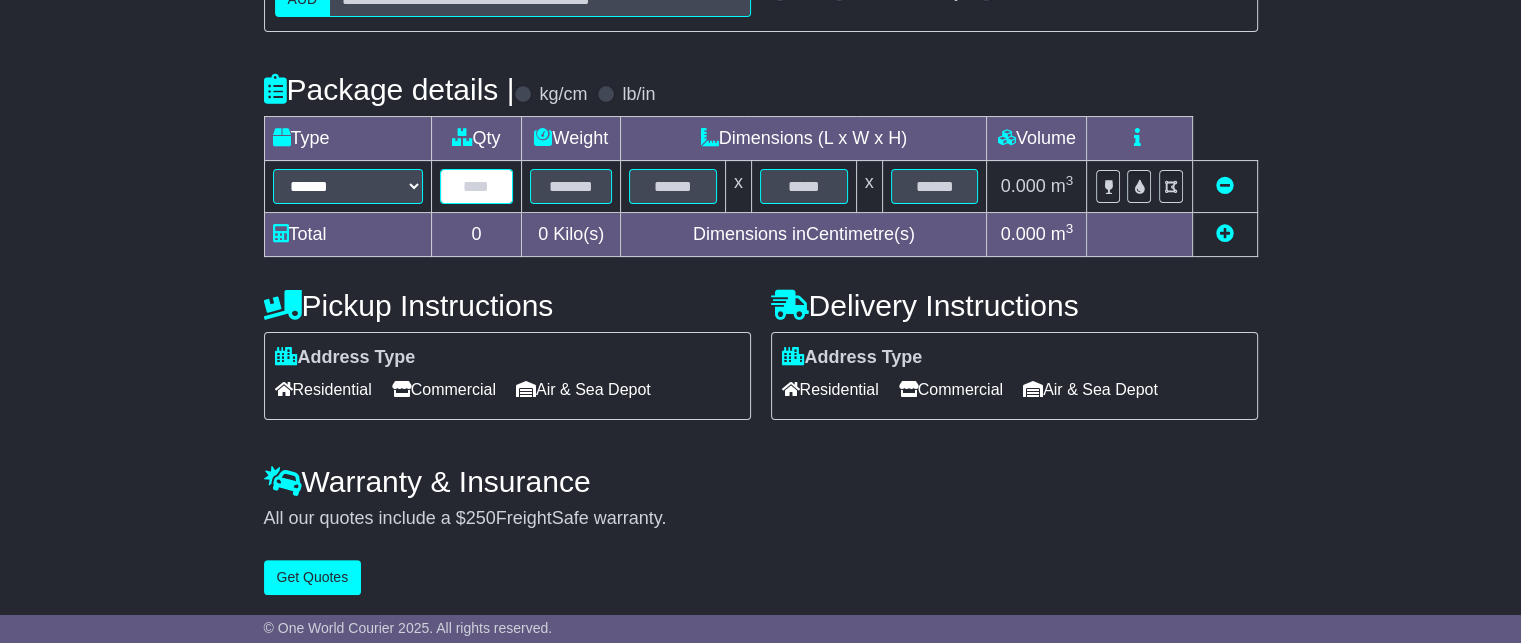 click at bounding box center [477, 186] 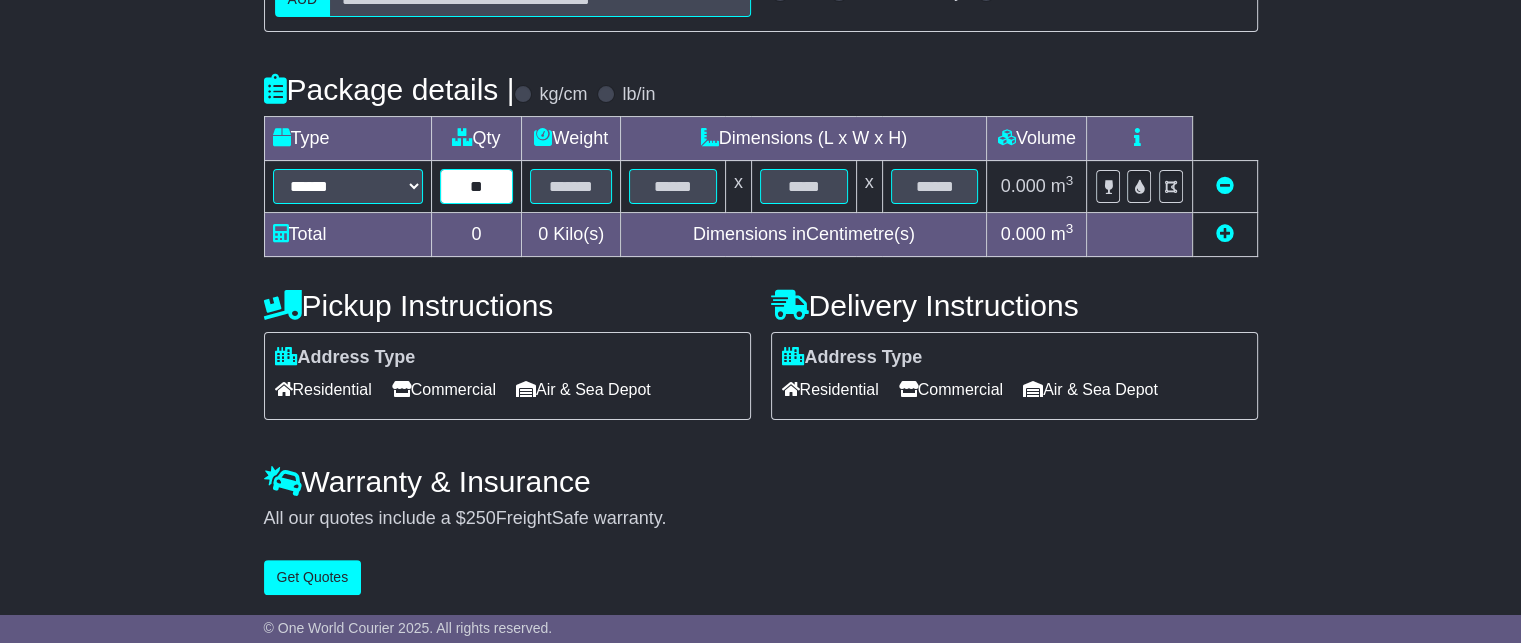 type on "**" 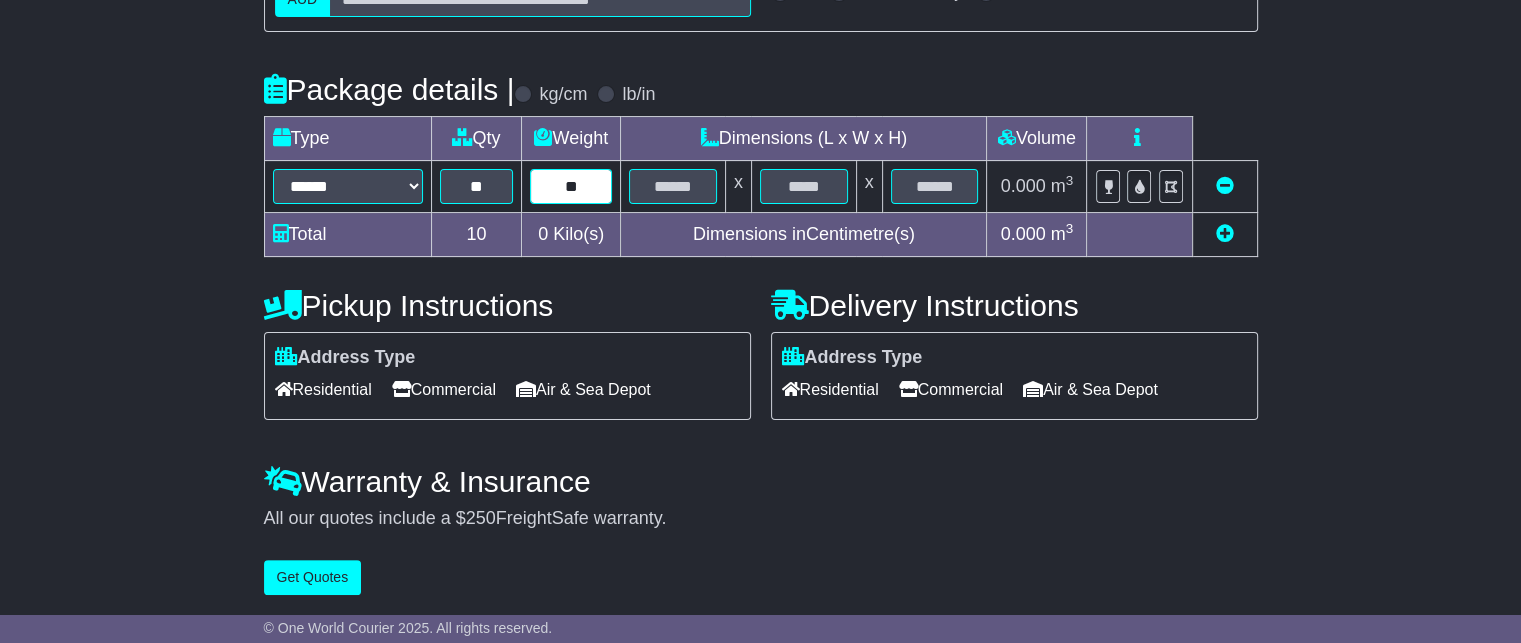type on "**" 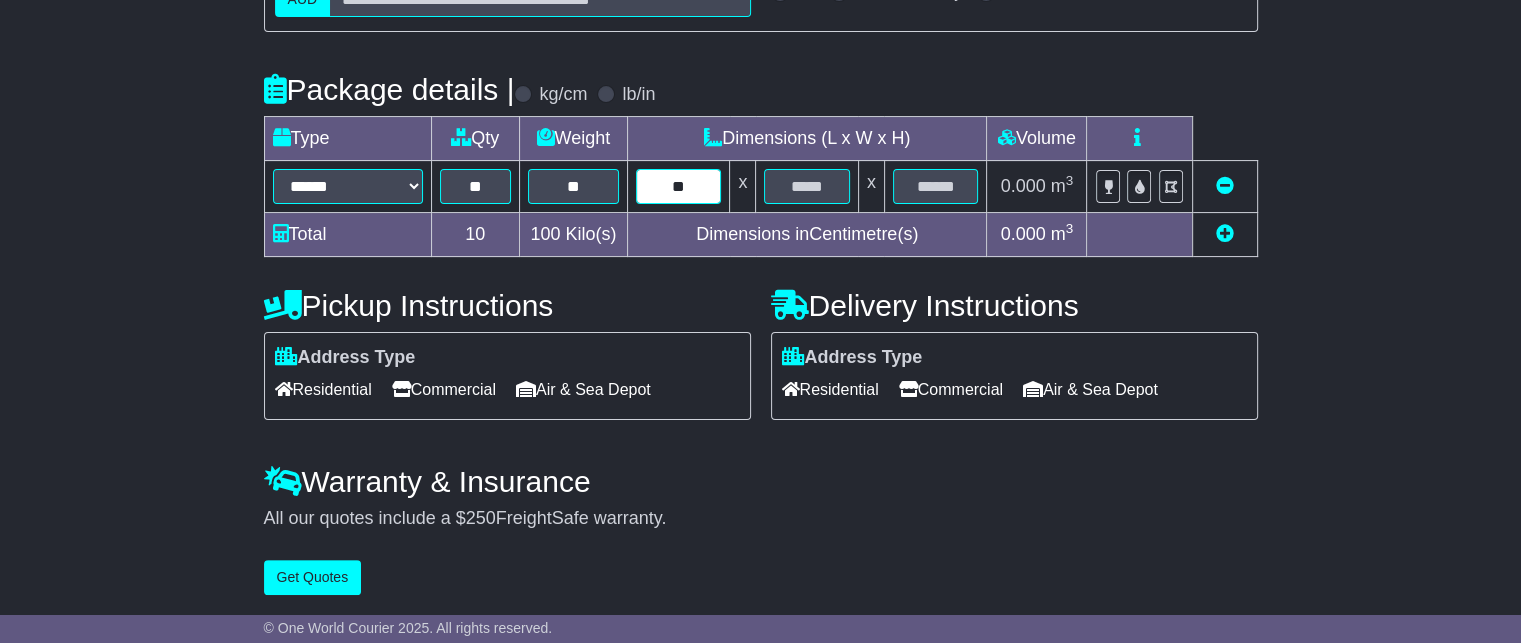 type on "**" 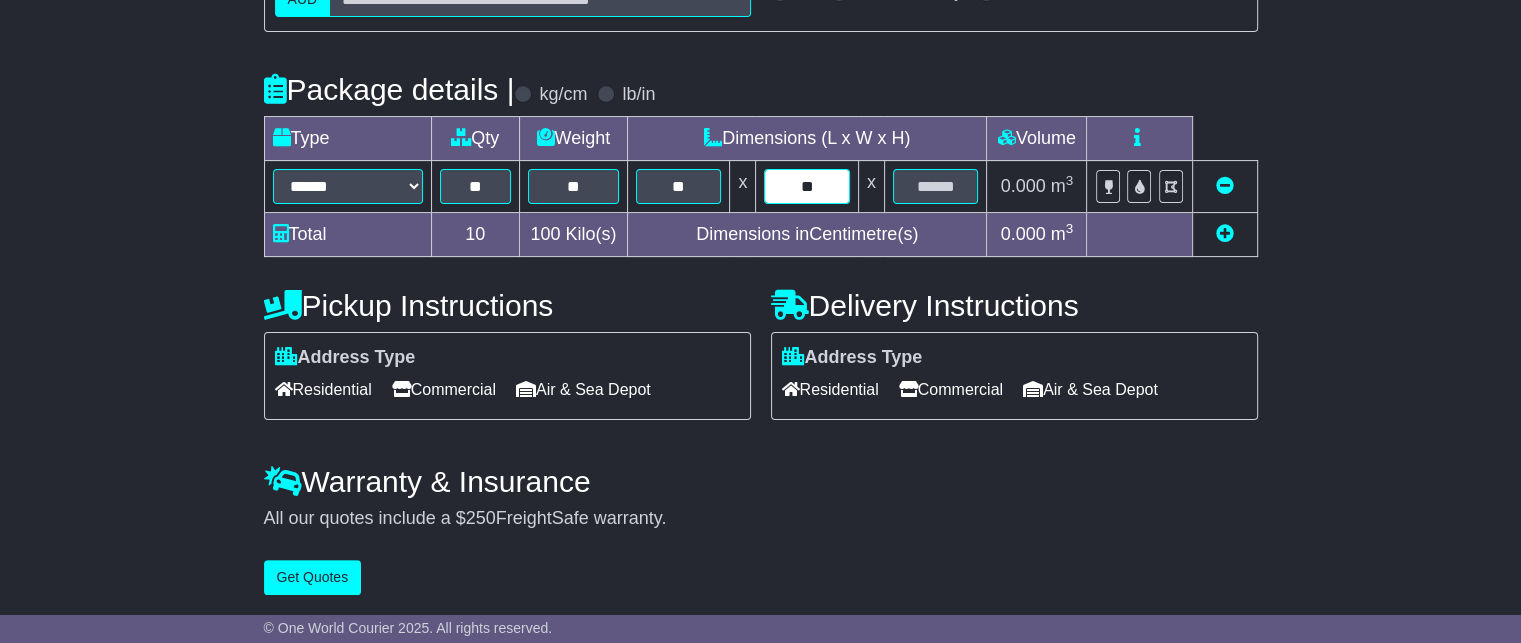 type on "**" 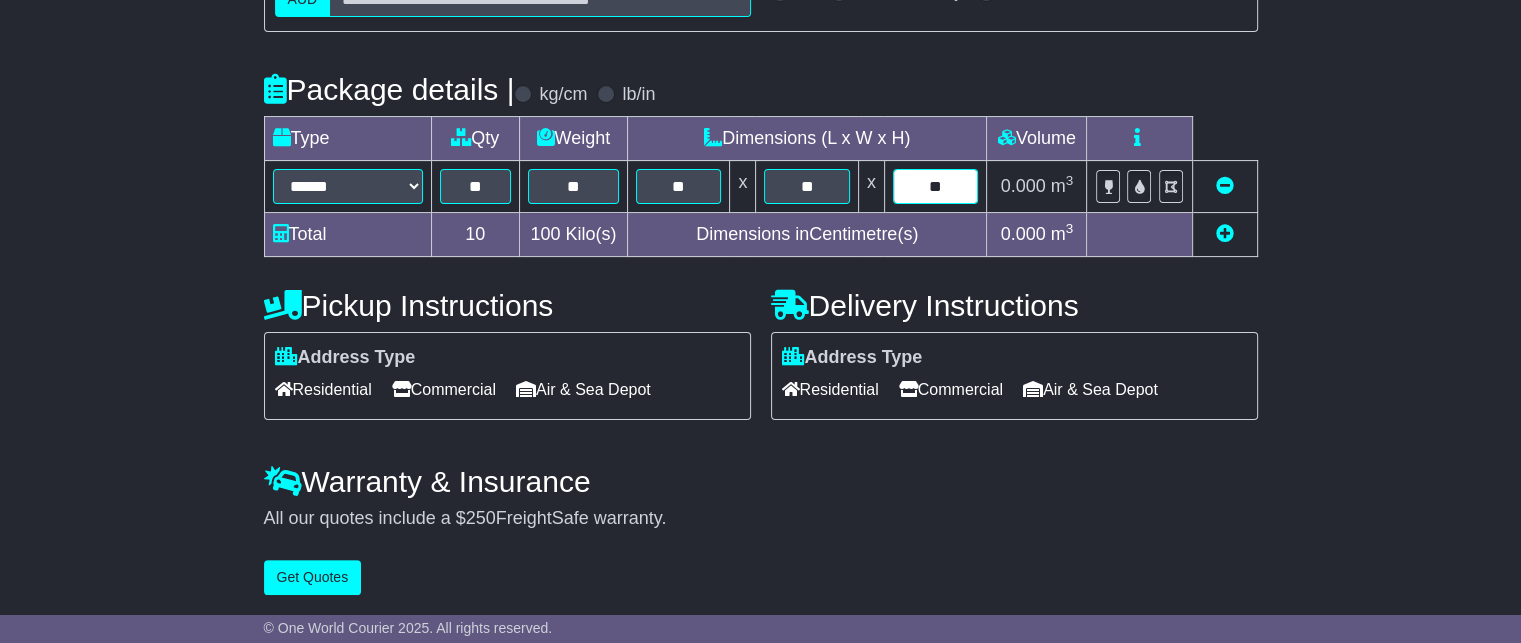 type on "**" 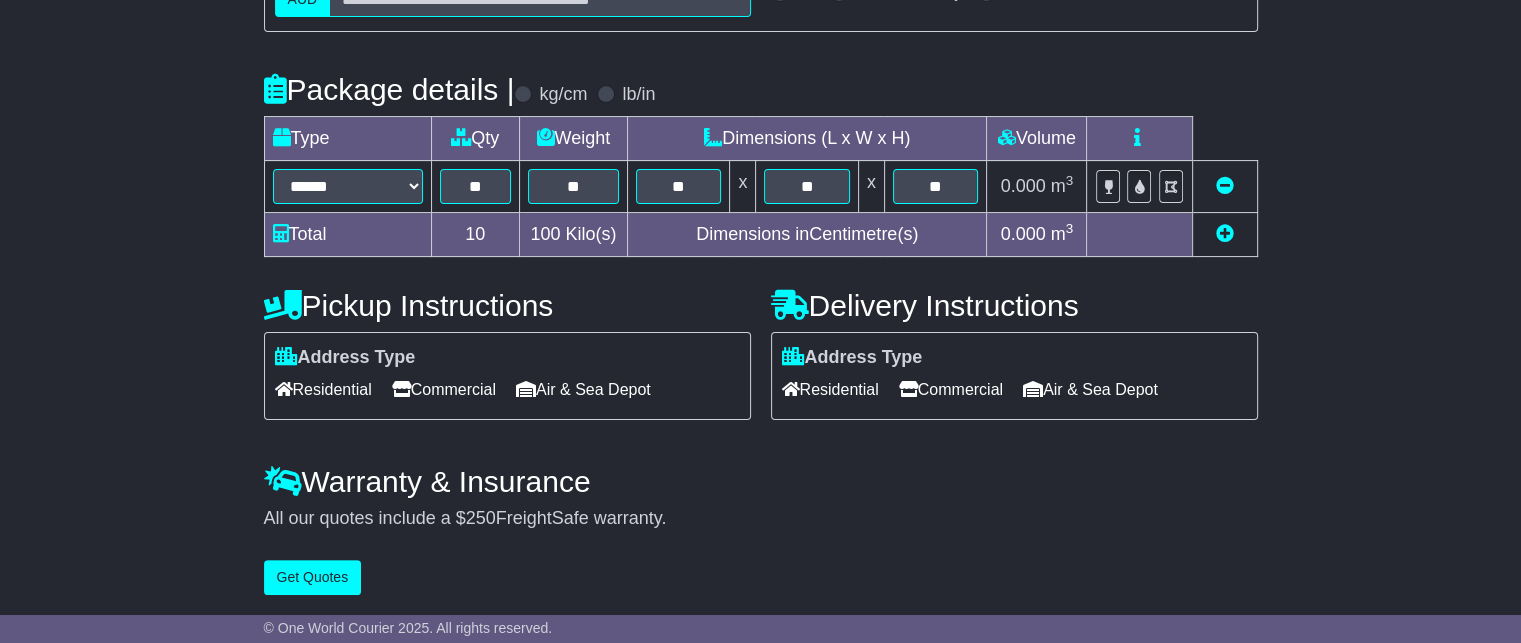 drag, startPoint x: 441, startPoint y: 377, endPoint x: 455, endPoint y: 377, distance: 14 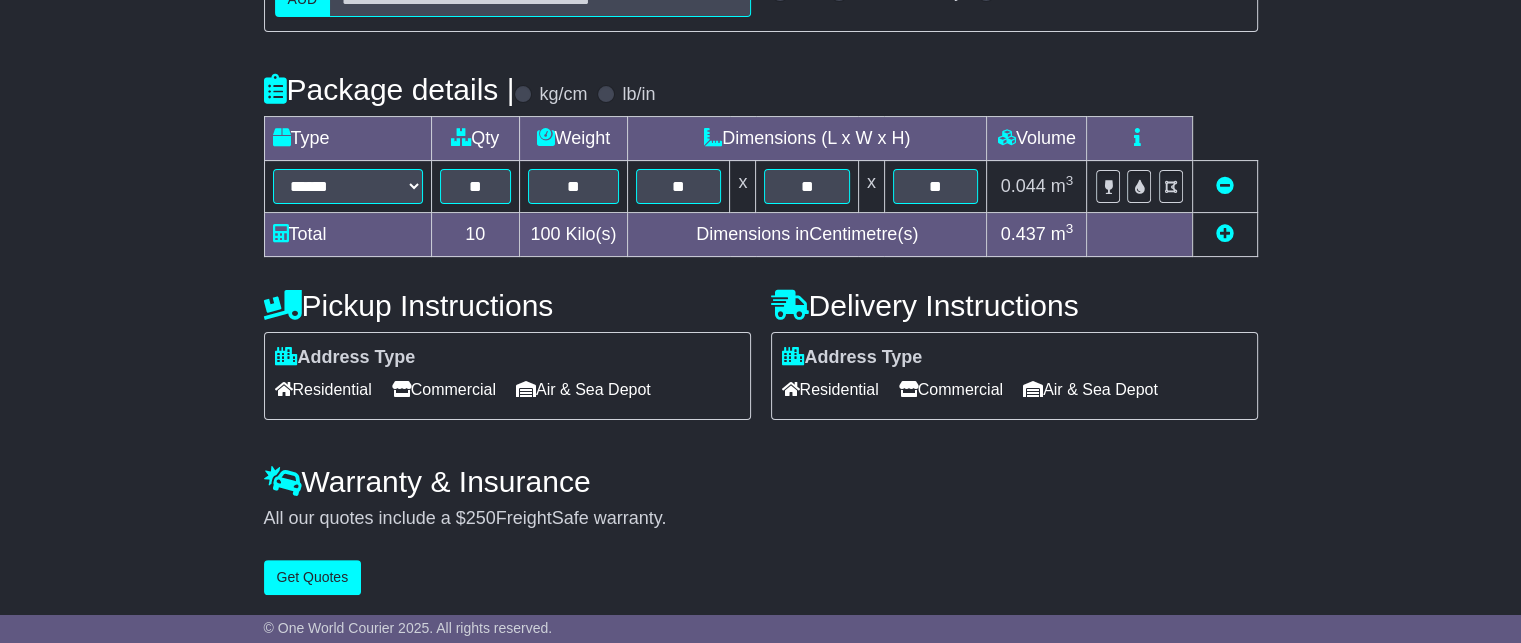 click on "Commercial" at bounding box center [951, 389] 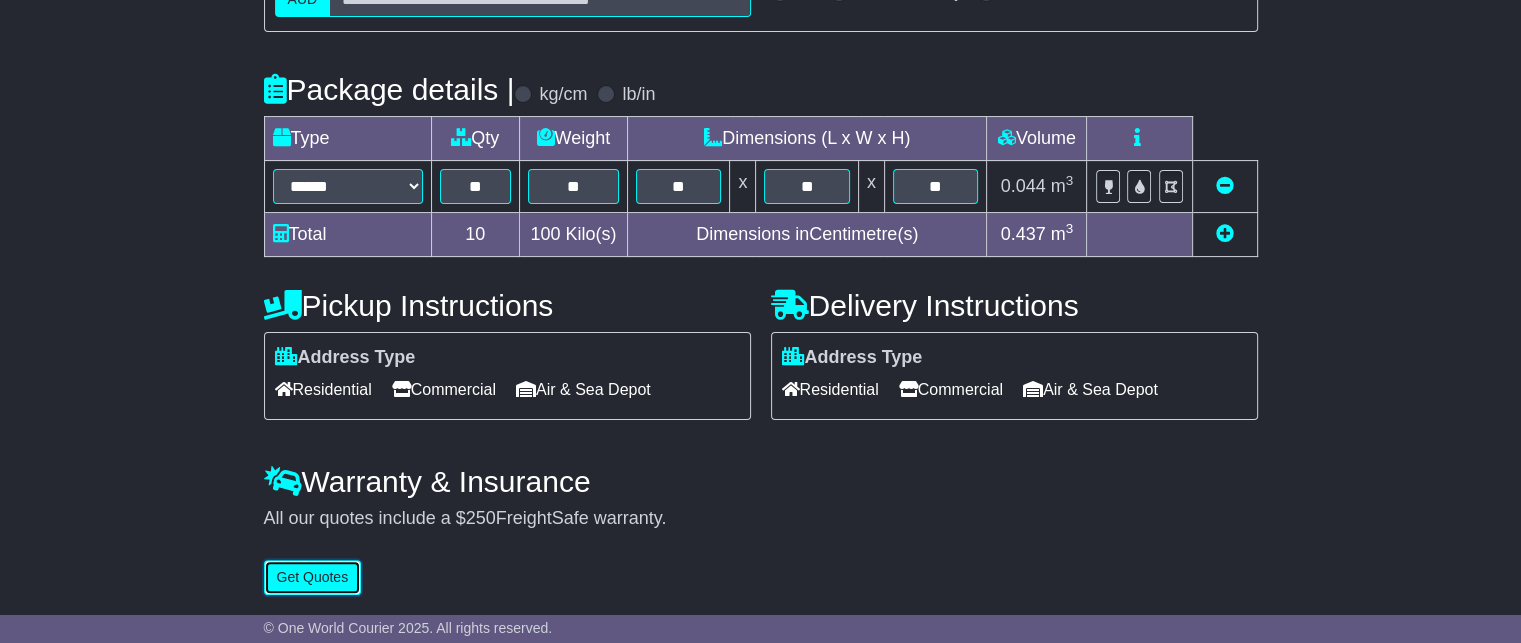 click on "Get Quotes" at bounding box center (313, 577) 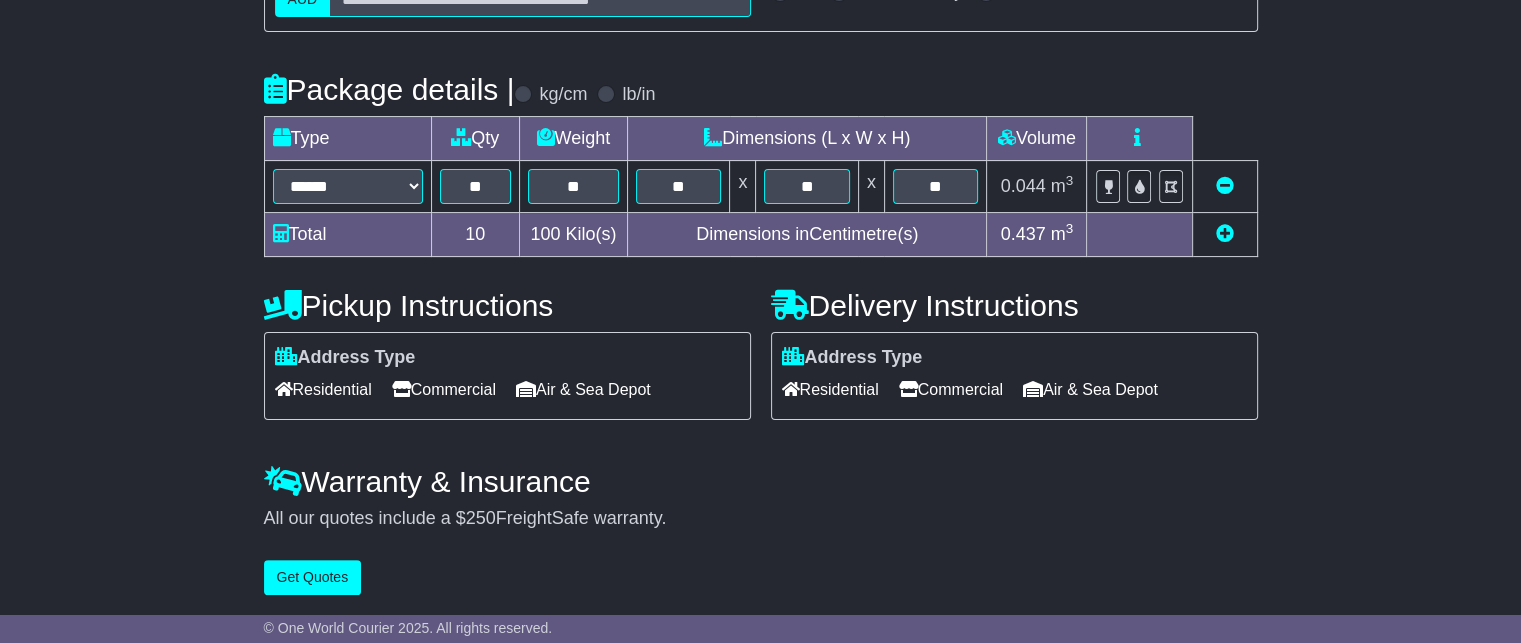 scroll, scrollTop: 0, scrollLeft: 0, axis: both 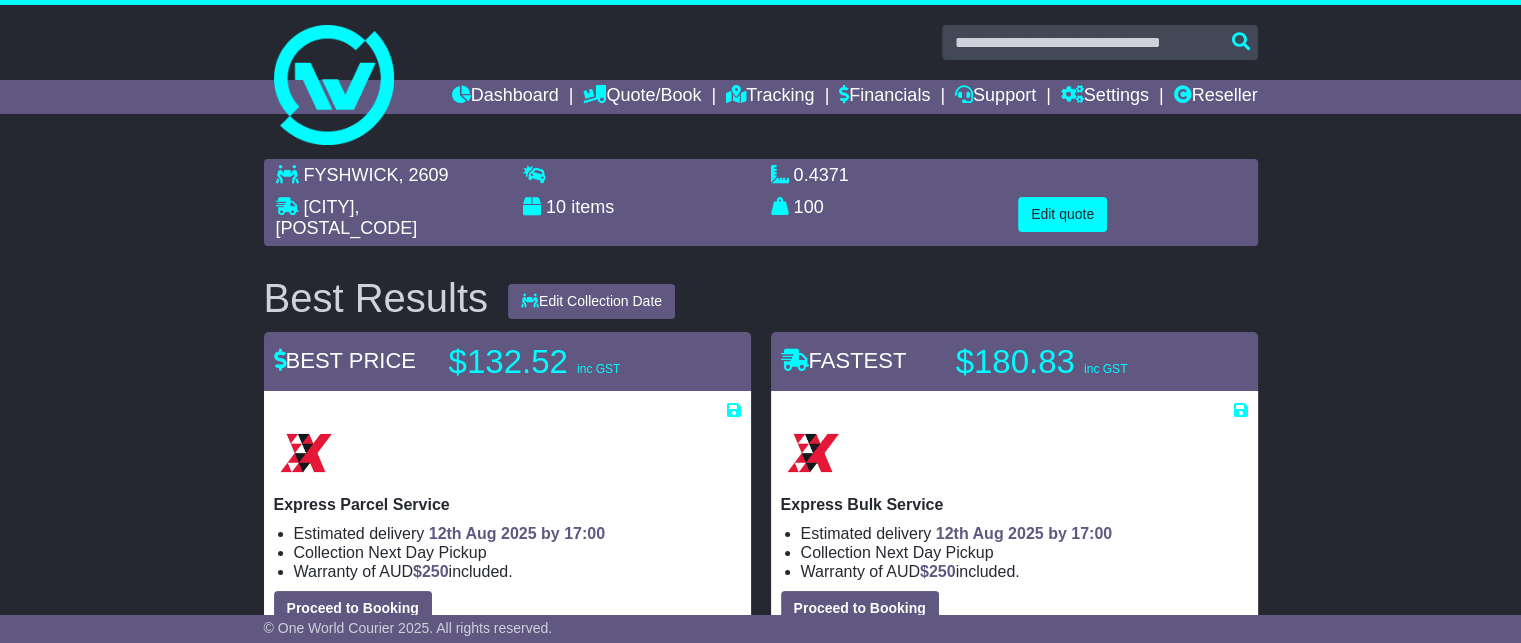 click on "[CITY] , [POSTAL_CODE]
[CITY] , [POSTAL_CODE]
10   items
0.4371
m 3
in 3" at bounding box center [760, 493] 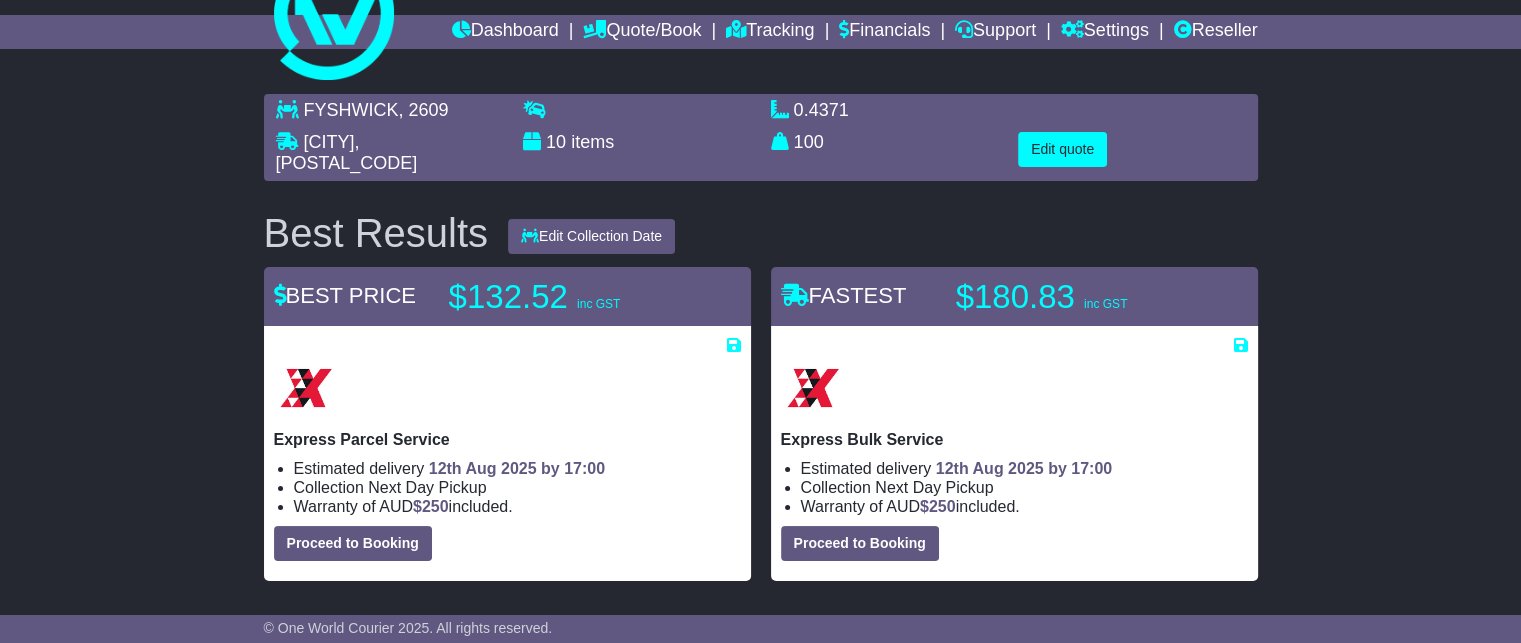 scroll, scrollTop: 100, scrollLeft: 0, axis: vertical 